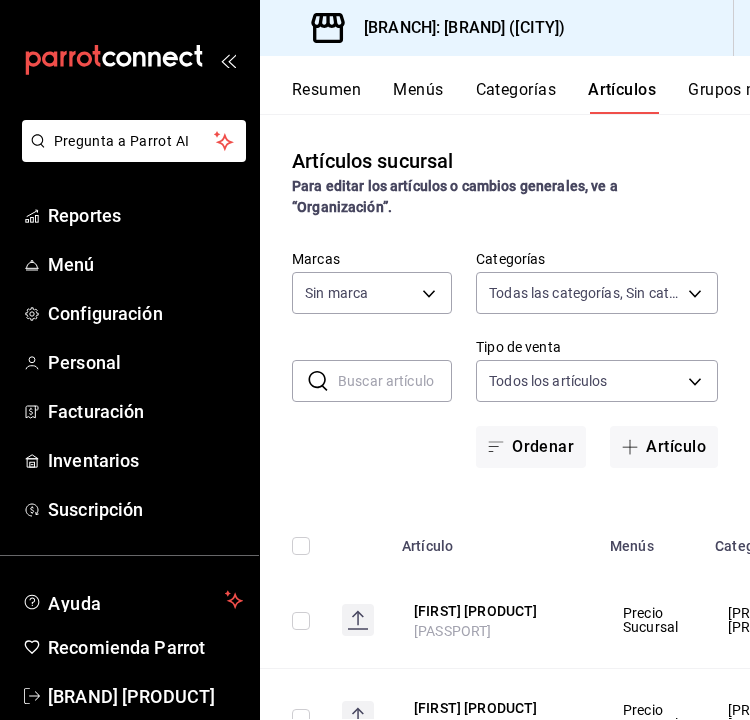 type on "[UUID], [UUID], [UUID], [UUID], [UUID], [UUID], [UUID], [UUID], [UUID], [UUID], [UUID], [UUID], [UUID], [UUID]" 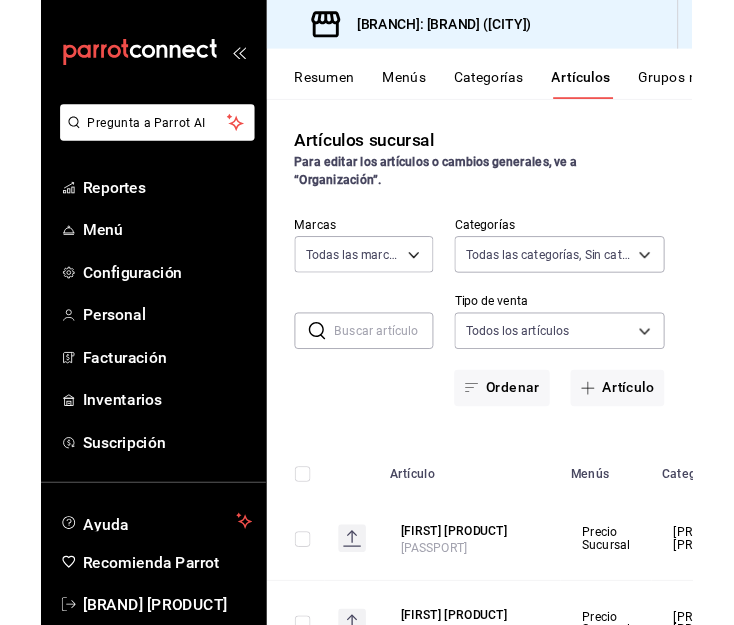 scroll, scrollTop: 0, scrollLeft: 0, axis: both 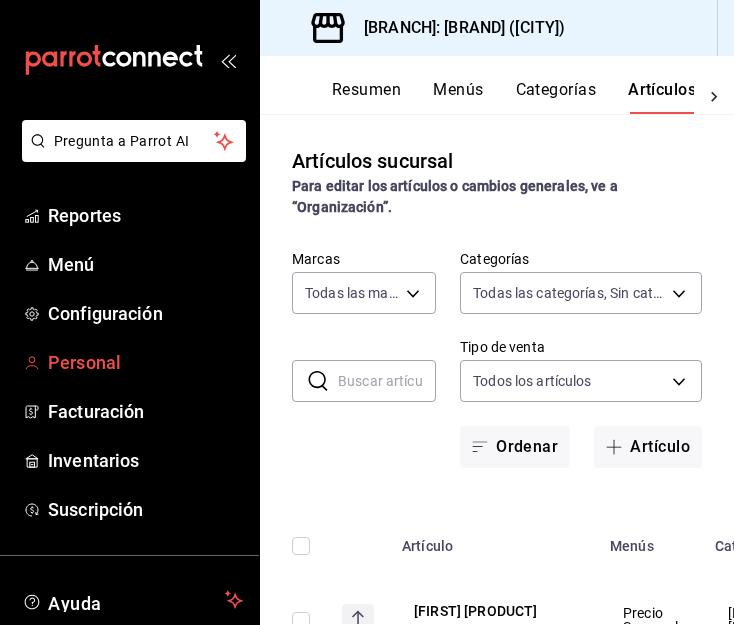 click on "Personal" at bounding box center (145, 362) 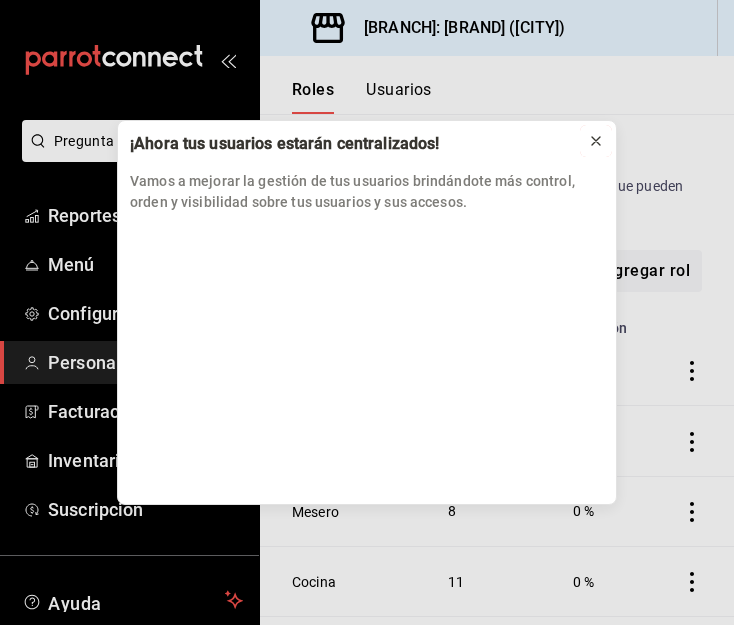 click 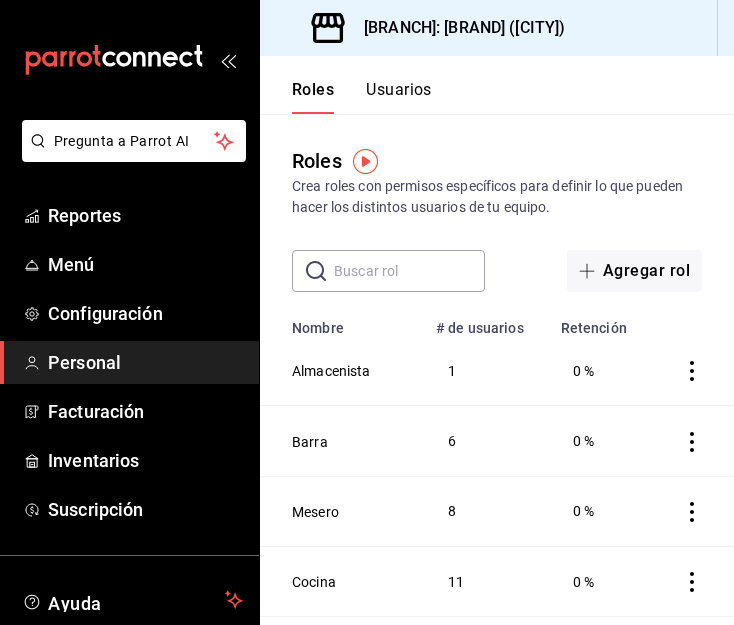 click on "Usuarios" at bounding box center [399, 97] 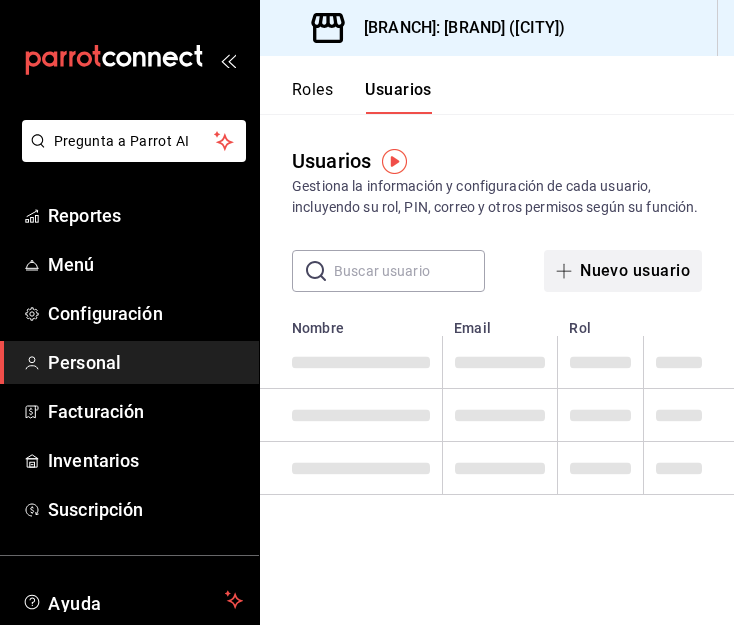 click on "Nuevo usuario" at bounding box center (623, 271) 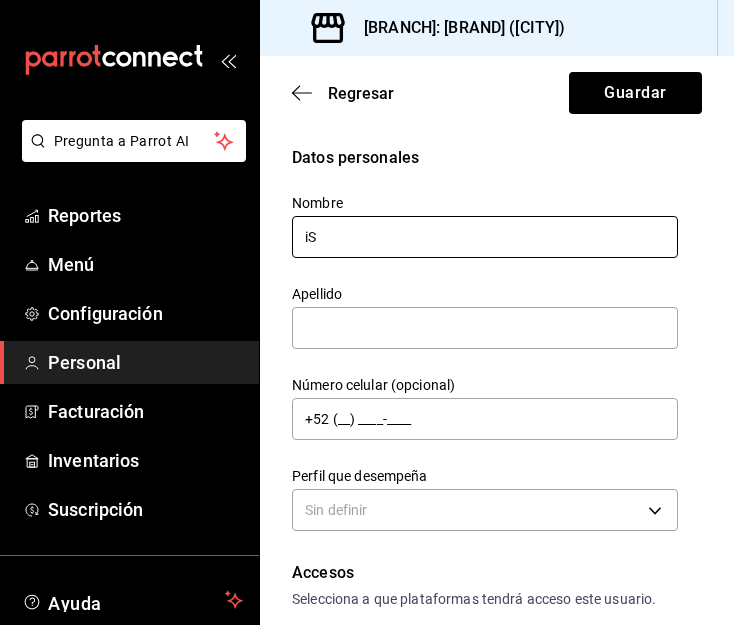 type on "i" 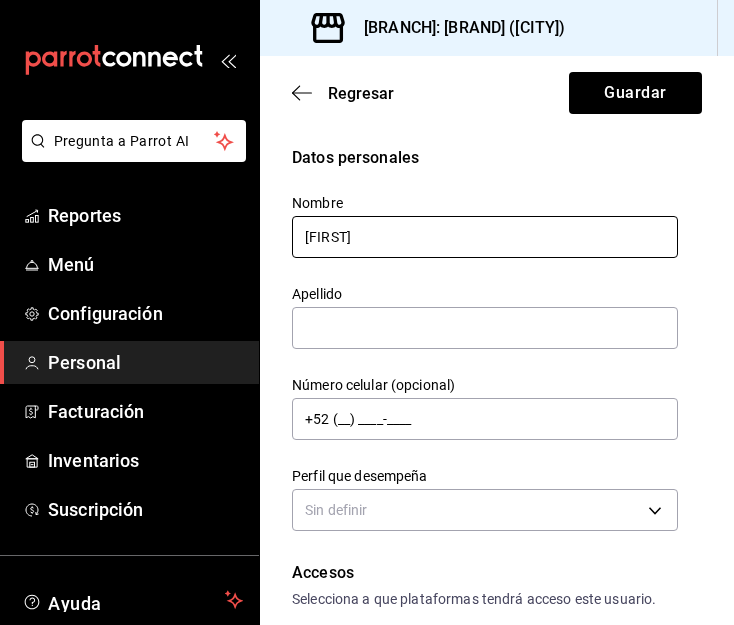 type on "[FIRST]" 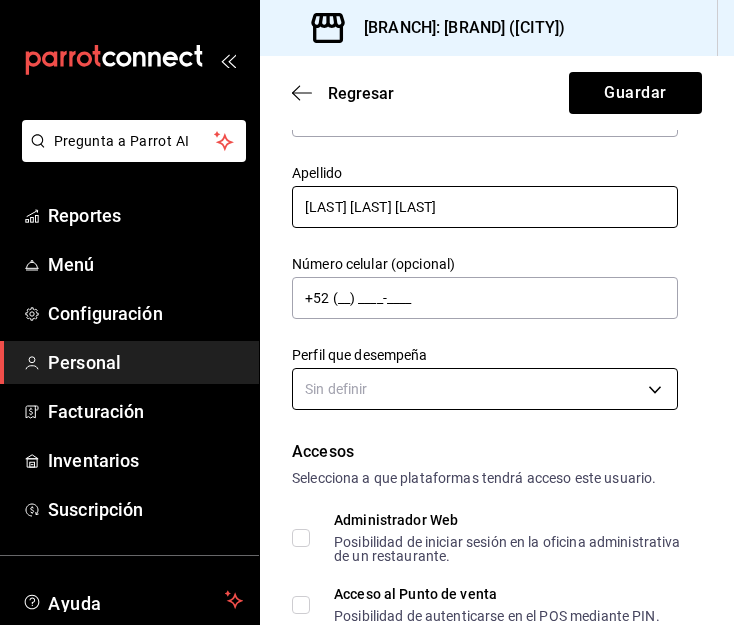 scroll, scrollTop: 124, scrollLeft: 0, axis: vertical 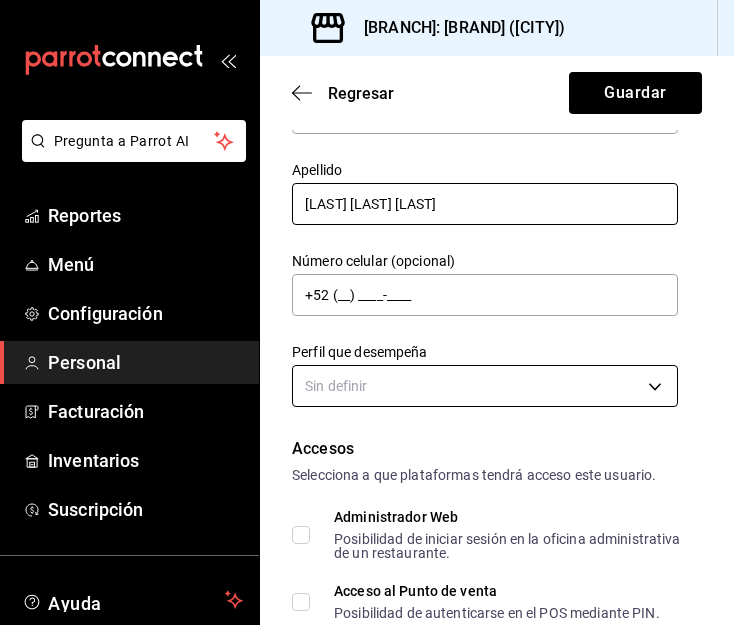 type on "[LAST] [LAST] [LAST]" 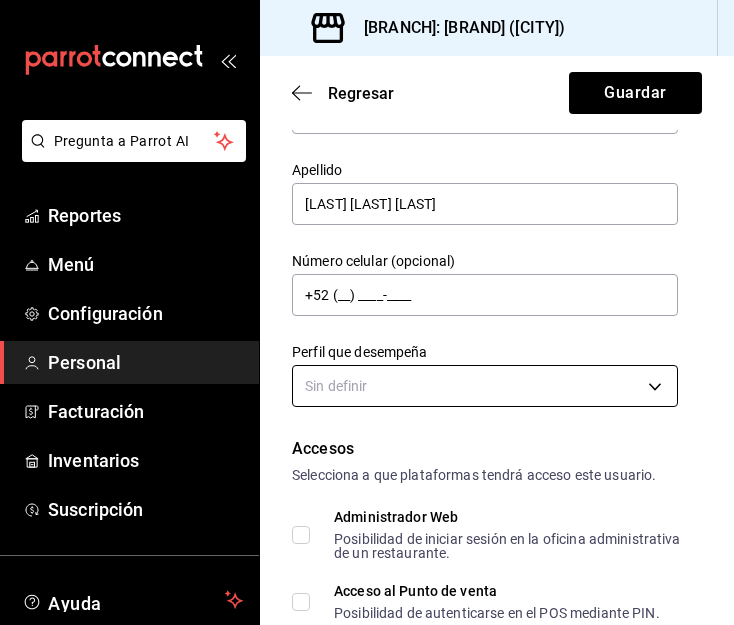 click on "[PRODUCT] [PRODUCT] [PRODUCT] [MENU] [SETTINGS] [PERSONAL] [BILLING] [INVENTORIES] [SUBSCRIPTION] [HELP] [BRAND] [ADMINISTRATION] [BRAND] ([CITY]) [SUGGEST] [NEW] [FUNCTION] [BRANCH] : [BRAND] ([CITY]) ([CITY]) [RETURN] [SAVE] [PERSONAL] [DATA] [NAME] [FIRST] [LAST] [LAST] [PHONE_NUMBER] ([OPTIONAL]) +[COUNTRY_CODE] ([AREA_CODE]) [PHONE_NUMBER]-[PHONE_NUMBER] [PROFILE] [PERFORMS] [WITHOUT] [DEFINITION] [ACCESS] [SELECT] [PLATFORMS] [WILL] [HAVE] [ACCESS] [THIS] [USER] . [ADMINISTRATOR] [WEB] [POSSIBILITY] [INITIATE] [SESSION] [OFFICE] [ADMINISTRATIVE] [RESTAURANT] . [ACCESS] [POINT] [SALE] [POSSIBILITY] [AUTHENTICATE] [POS] [THROUGH] [PIN] . [INITIATE] [SESSION] [TERMINAL] ([EMAIL]) [OR] [QR]) [USERS] [WILL] [BE ABLE] [INITIATE] [SESSION] [ACCEPT] [TERMS] [CONDITIONS] [TERMINAL] . [ACCESS] [USE] [TERMINAL] [USERS] [WILL] [BE ABLE] [ACCESS] [USE] [TERMINAL] [VISUALIZE] [PROCESS] [PAYMENTS] [ORDERS] . [EMAIL] [WILL] [BECOME] [MANDATORY] [WHEN] [CERTAIN] [ACCESSES] [ARE ACTIVATED] . [PASSWORD] [PASSWORD] [REPEAT] [PASSWORD] [PIN] [VALIDATE] [PIN]" at bounding box center [367, 312] 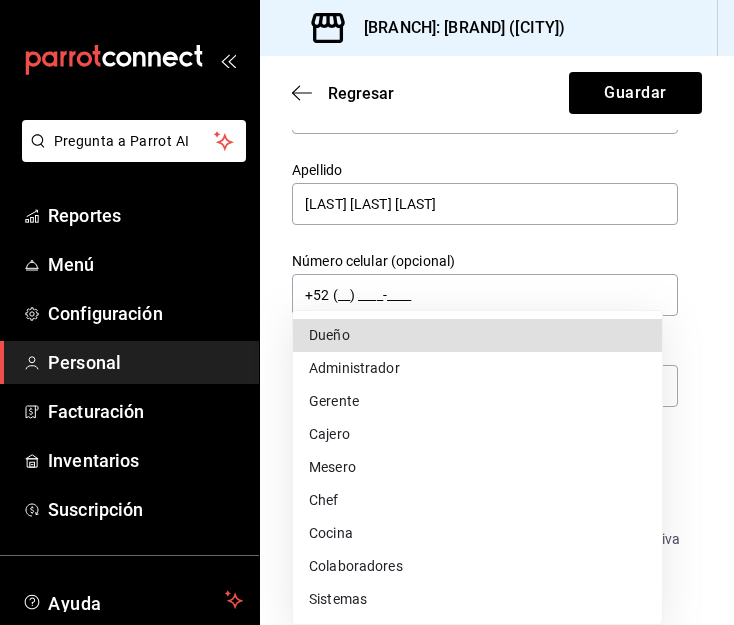 click on "Cocina" at bounding box center (477, 533) 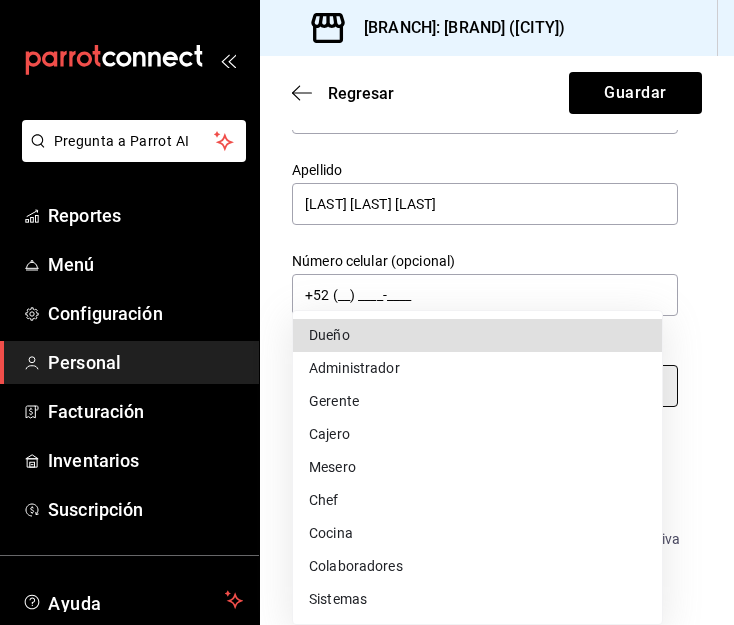 type on "KITCHEN" 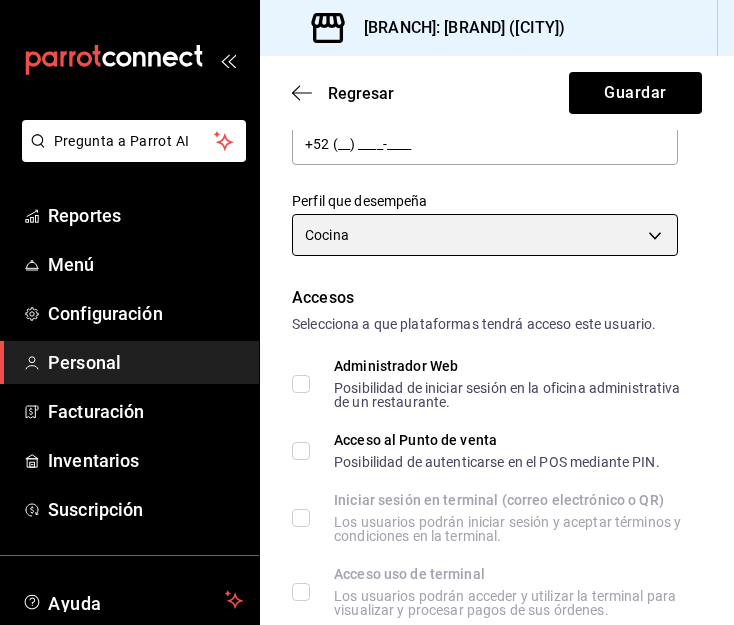 scroll, scrollTop: 276, scrollLeft: 0, axis: vertical 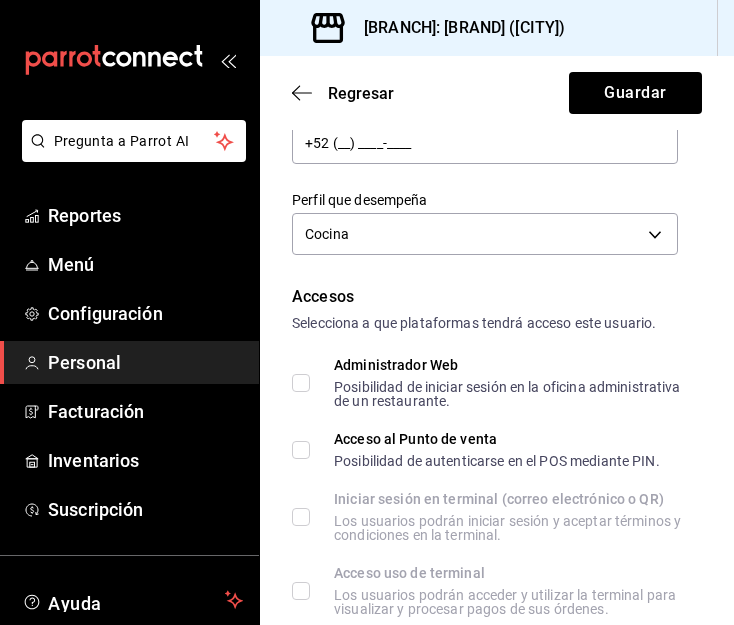 click on "Acceso al Punto de venta Posibilidad de autenticarse en el POS mediante PIN." at bounding box center [485, 450] 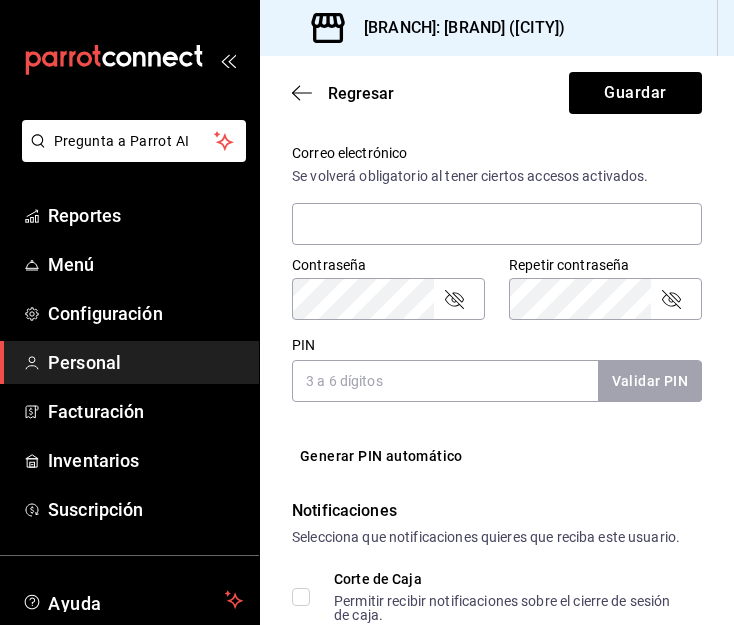 scroll, scrollTop: 781, scrollLeft: 0, axis: vertical 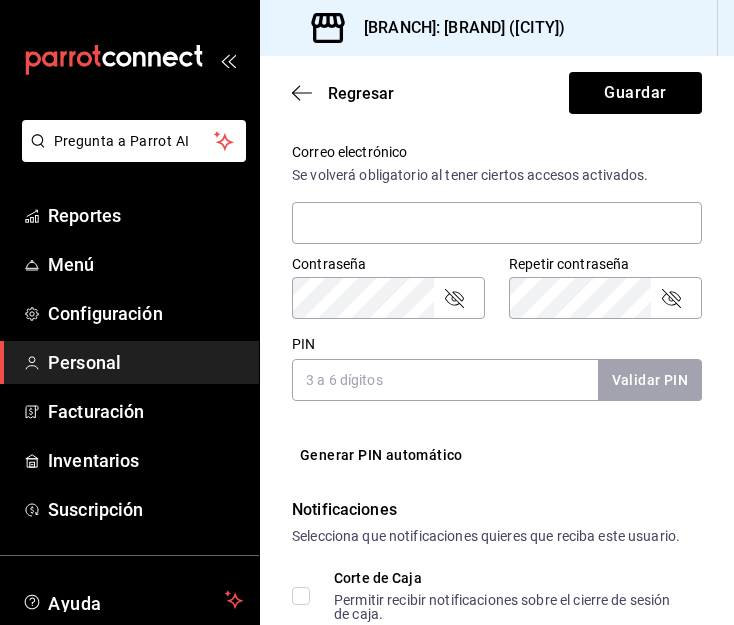 click on "PIN" at bounding box center [445, 380] 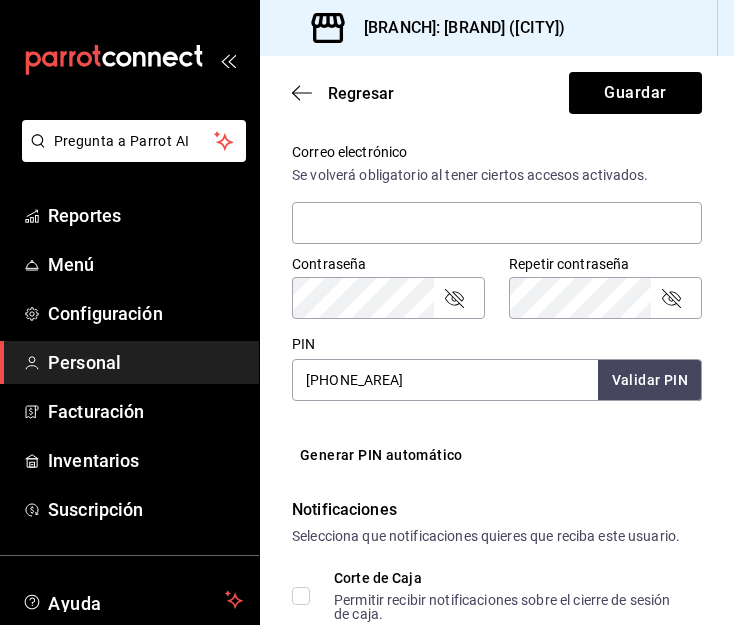 type on "[PHONE_AREA]" 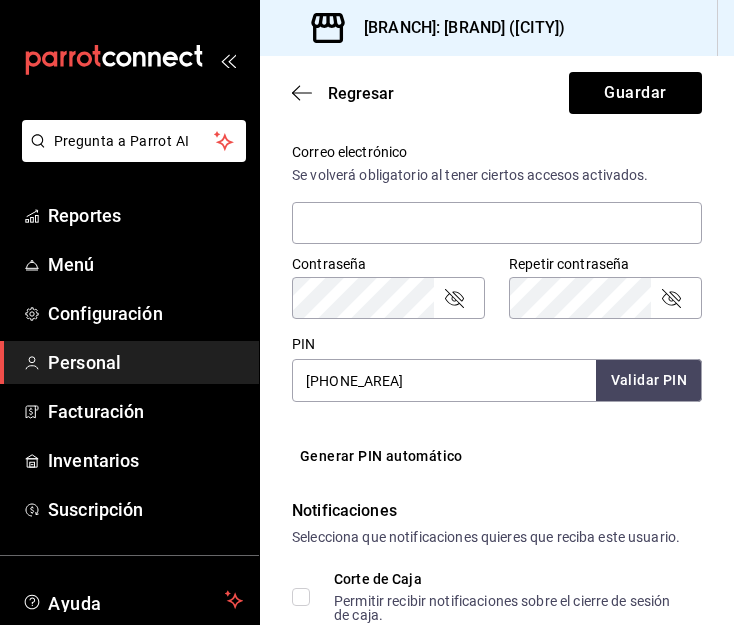click on "Validar PIN" at bounding box center (649, 380) 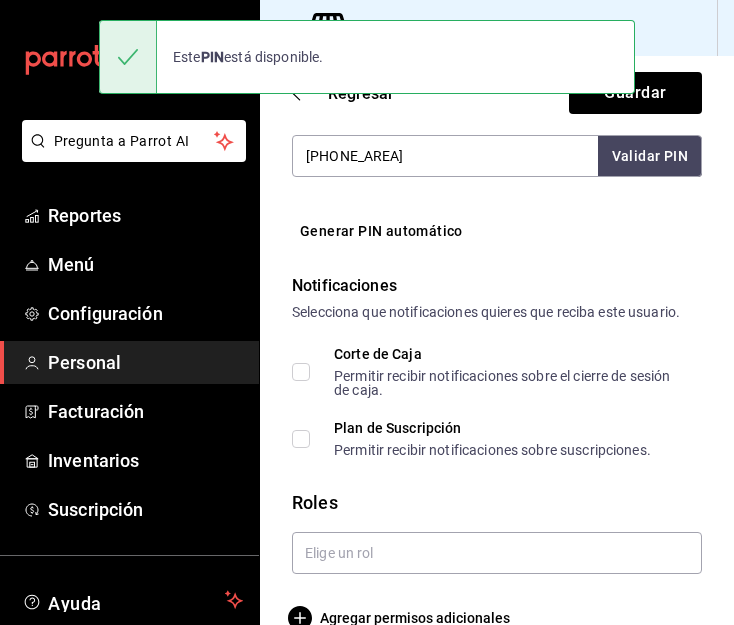 scroll, scrollTop: 1063, scrollLeft: 0, axis: vertical 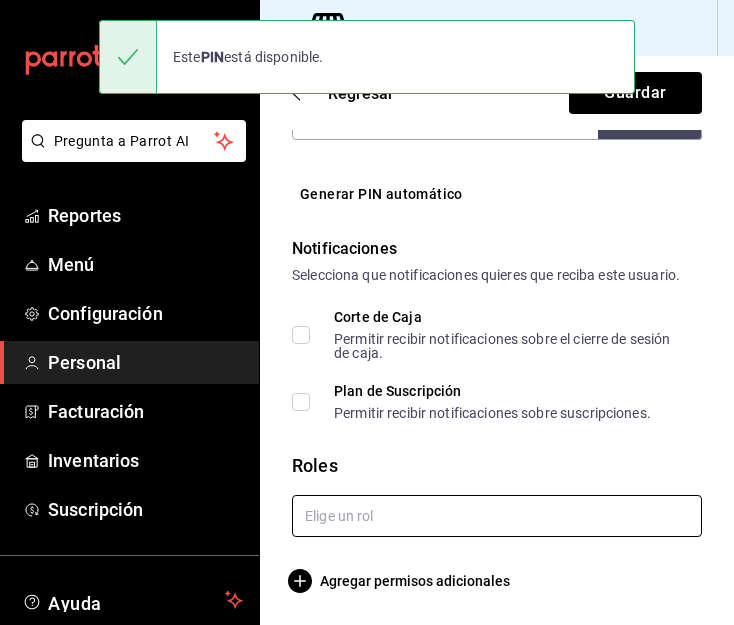 click at bounding box center (497, 516) 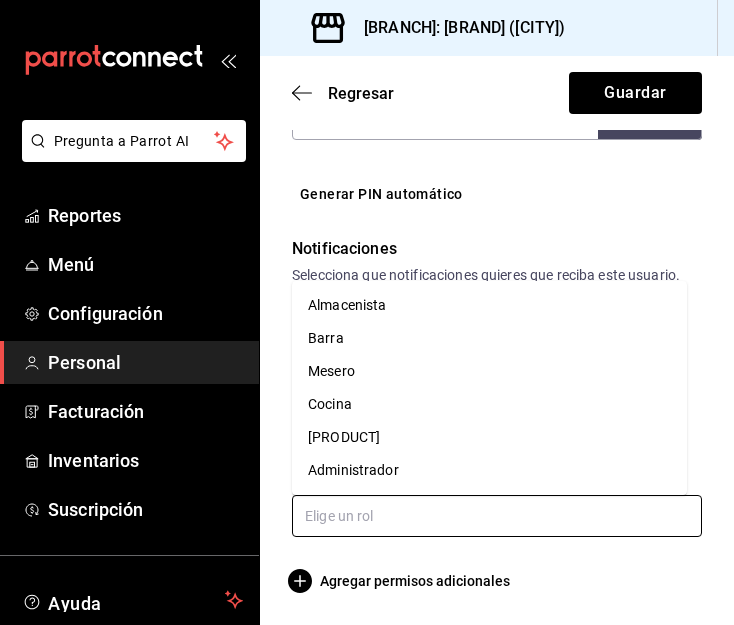 click on "Cocina" at bounding box center [489, 404] 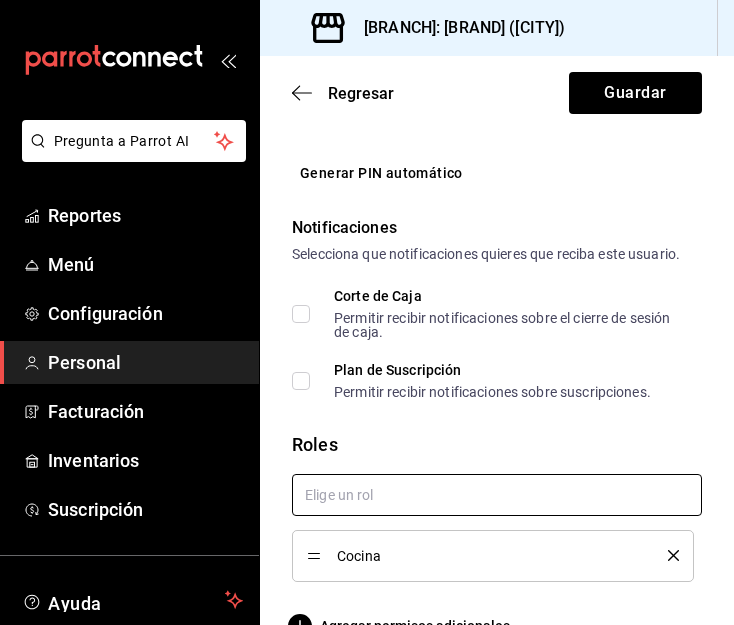 scroll, scrollTop: 1129, scrollLeft: 0, axis: vertical 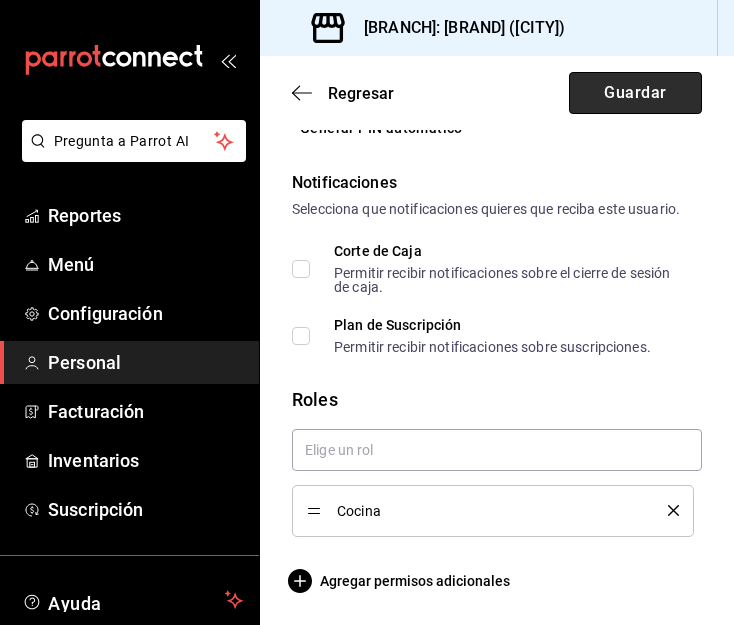 click on "Guardar" at bounding box center (635, 93) 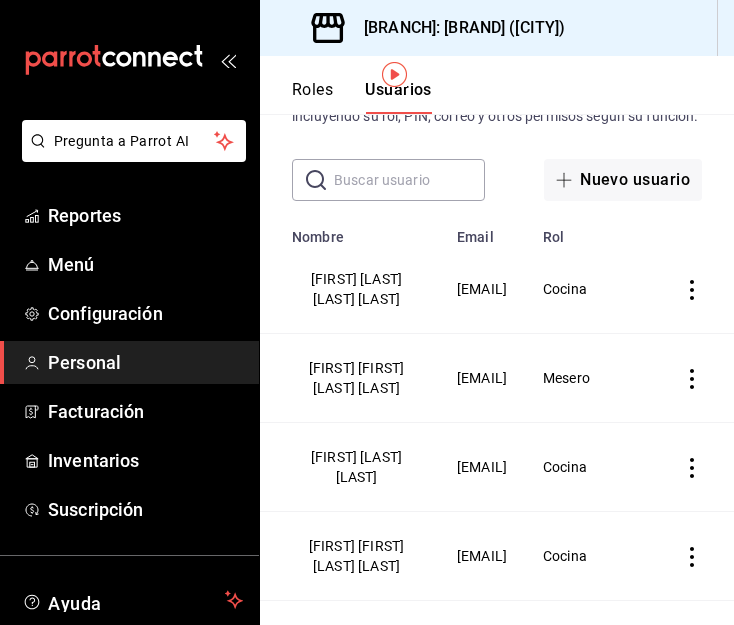 scroll, scrollTop: 86, scrollLeft: 0, axis: vertical 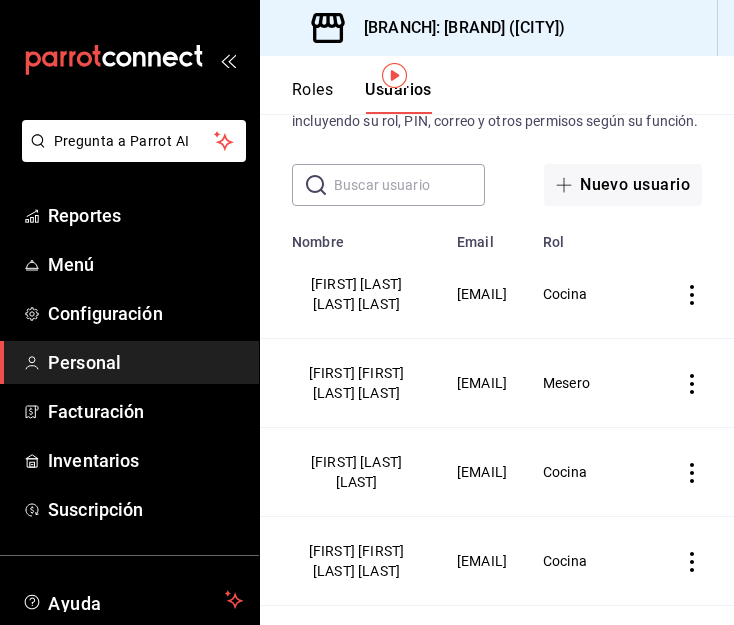 click at bounding box center [696, 294] 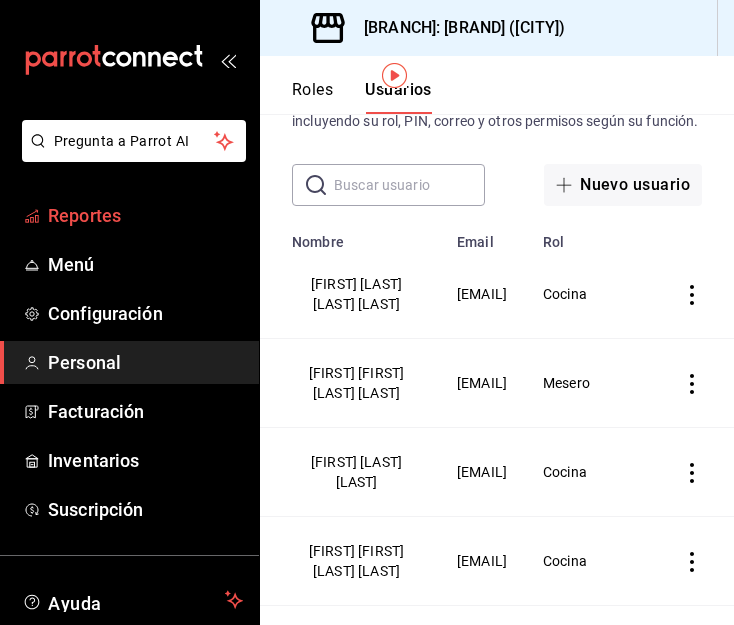 click on "Reportes" at bounding box center [145, 215] 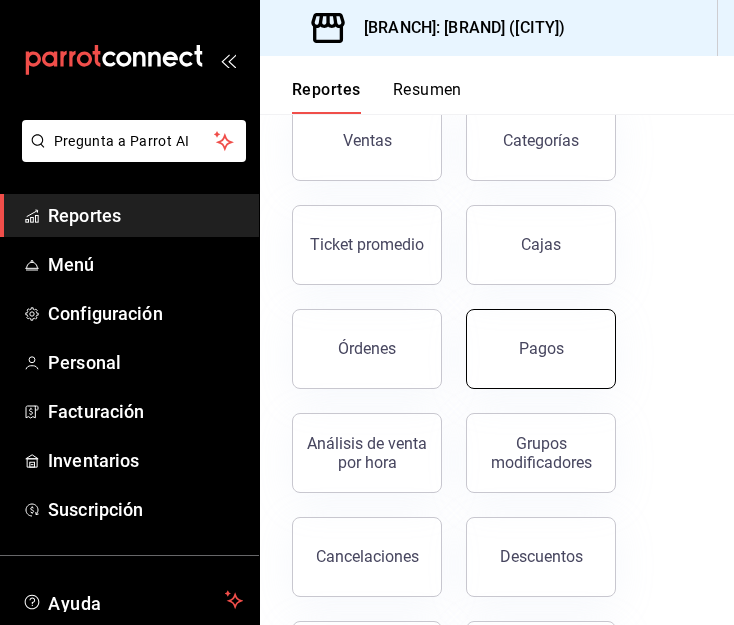 scroll, scrollTop: 127, scrollLeft: 0, axis: vertical 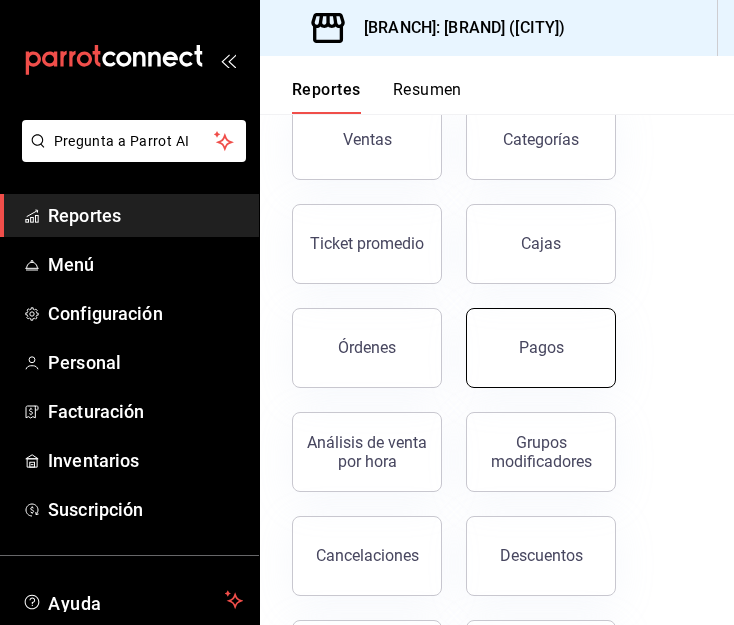 click on "Pagos" at bounding box center (541, 348) 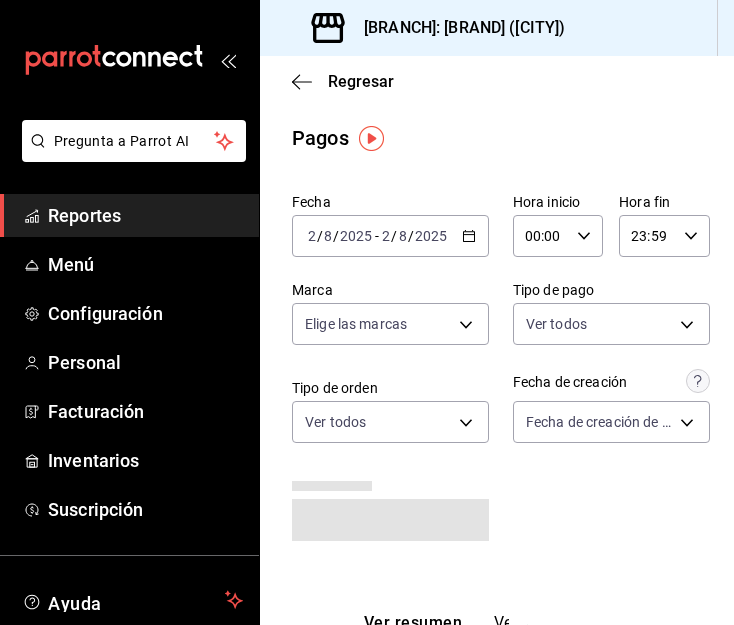 click on "2025-08-02 2 / 8 / 2025 - 2025-08-02 2 / 8 / 2025" at bounding box center [390, 236] 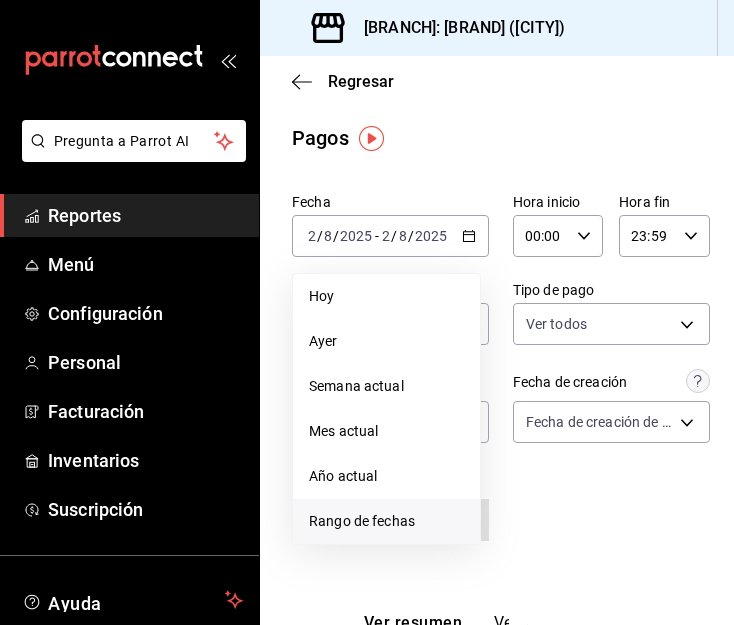 click on "Rango de fechas" at bounding box center (386, 521) 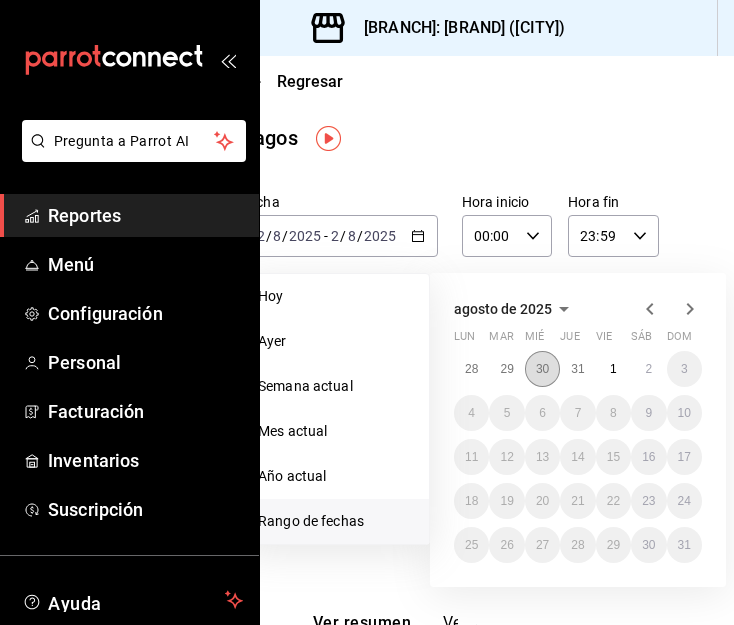 scroll, scrollTop: 0, scrollLeft: 52, axis: horizontal 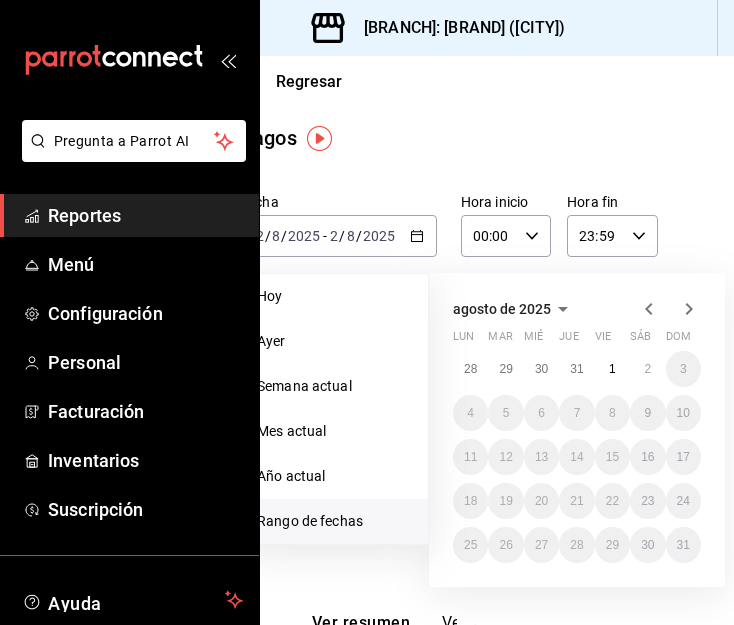 click 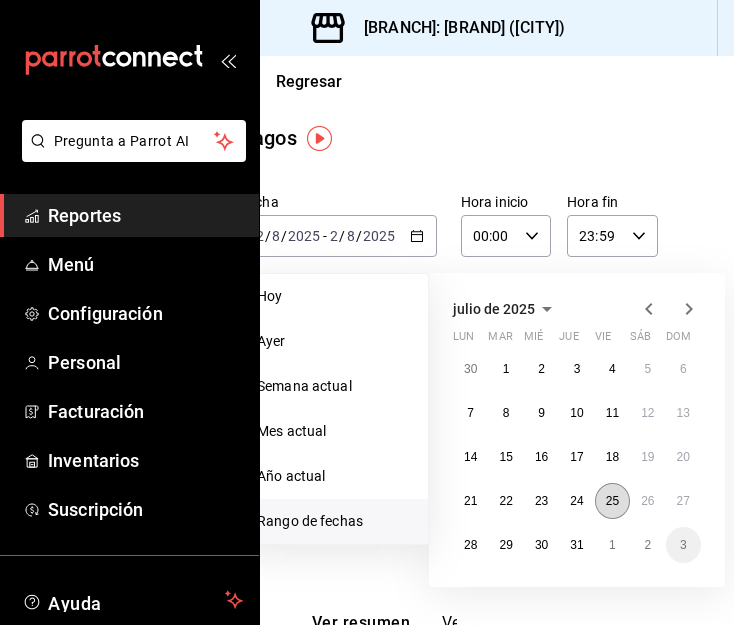 click on "25" at bounding box center [612, 501] 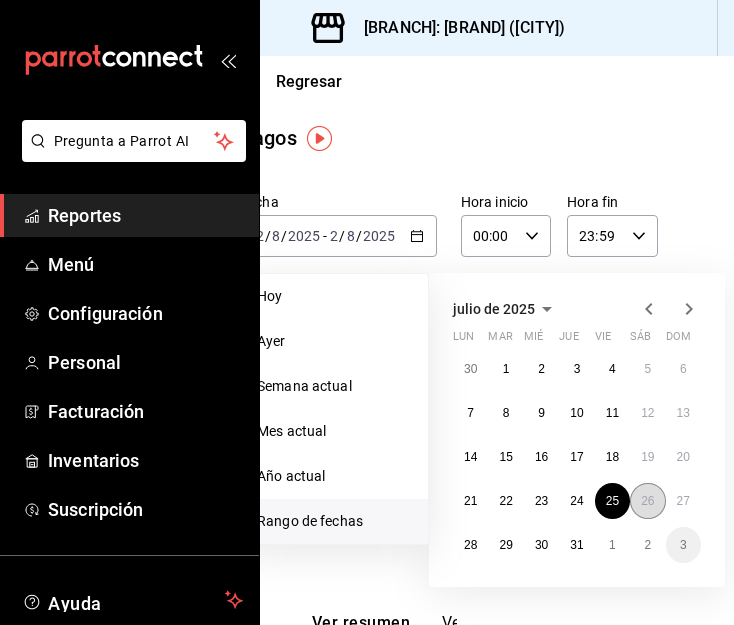 click on "26" at bounding box center [647, 501] 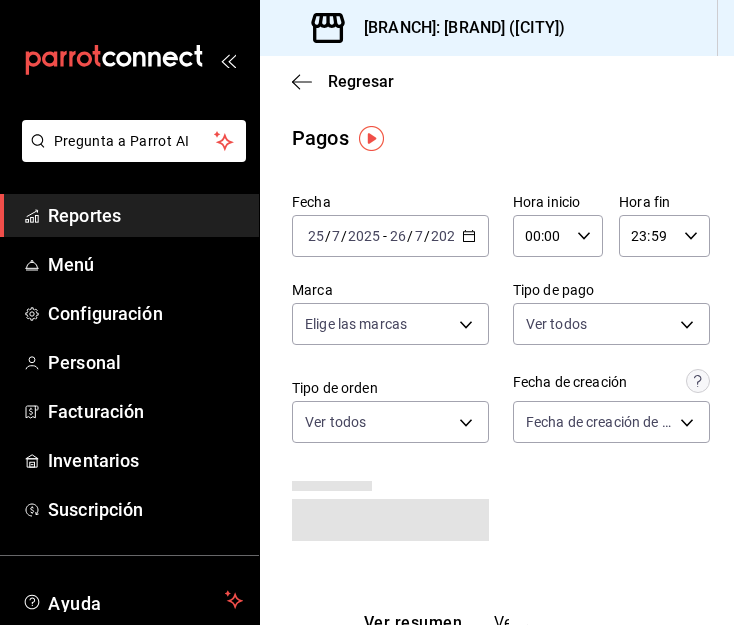 click 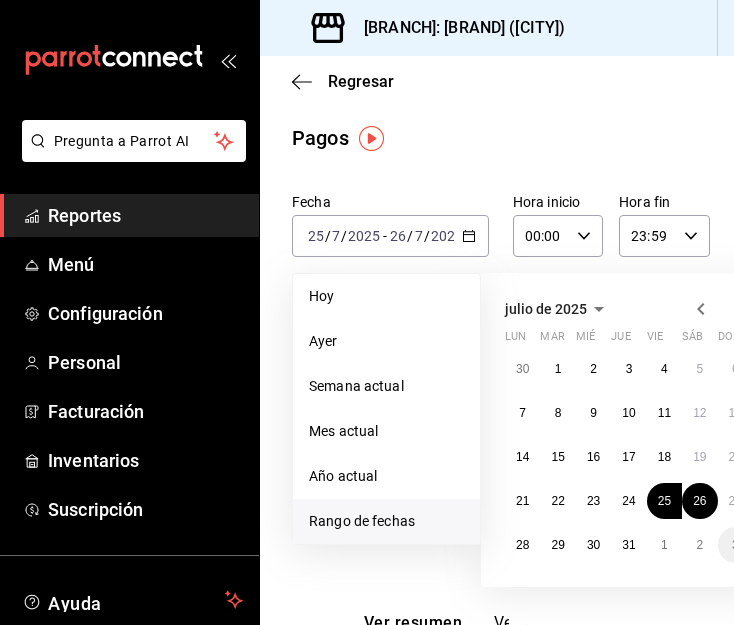 scroll, scrollTop: 0, scrollLeft: 42, axis: horizontal 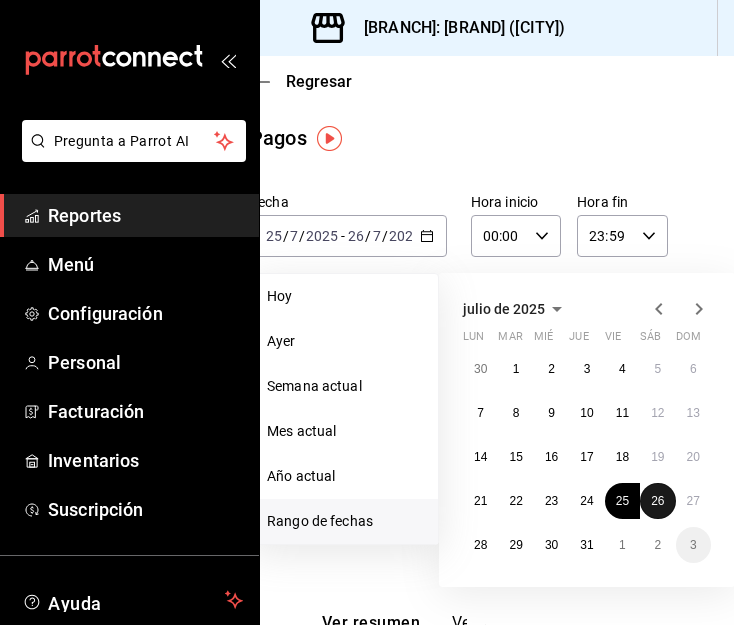 click on "26" at bounding box center [657, 501] 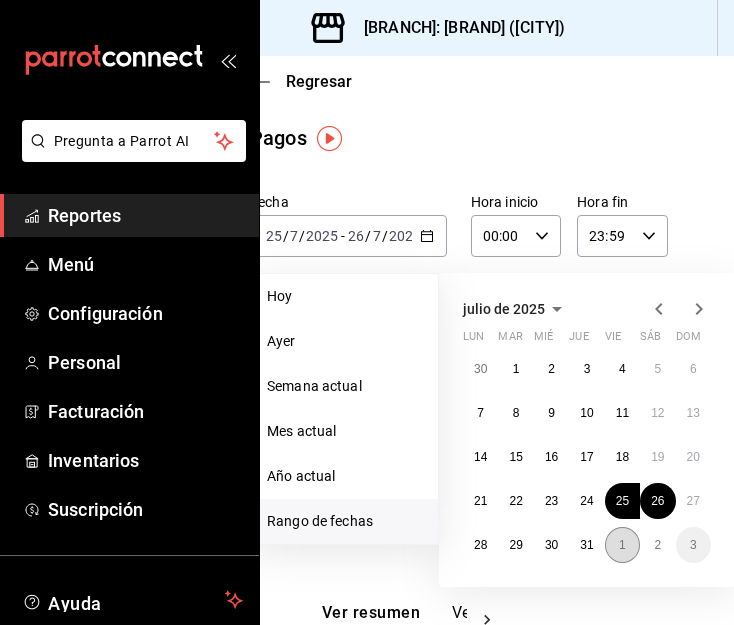 click on "1" at bounding box center (622, 545) 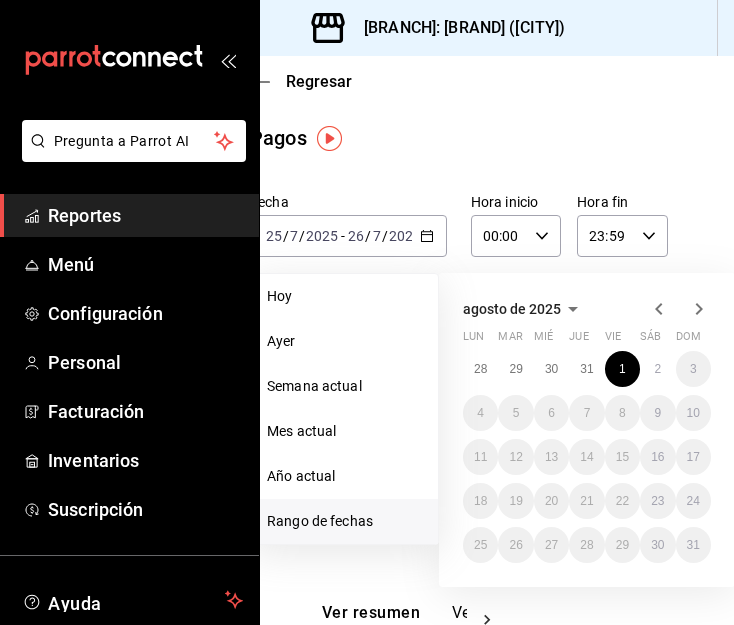 click 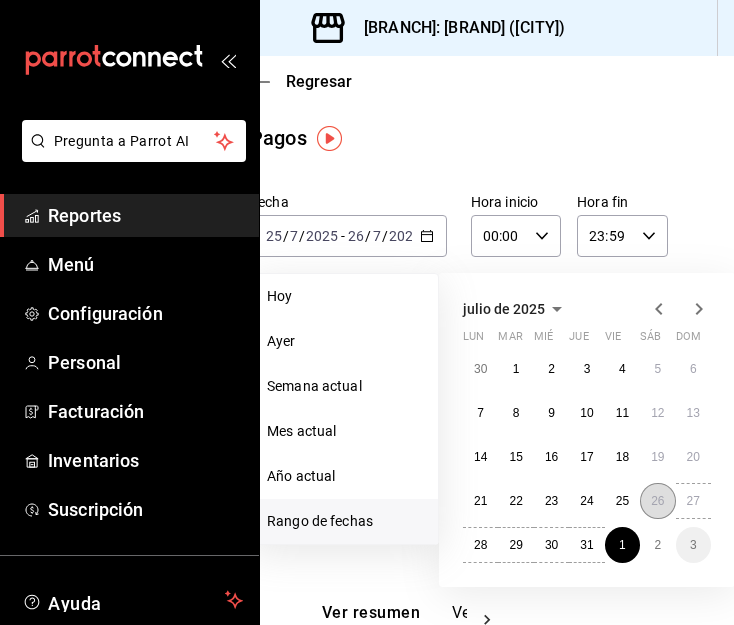 click on "26" at bounding box center [657, 501] 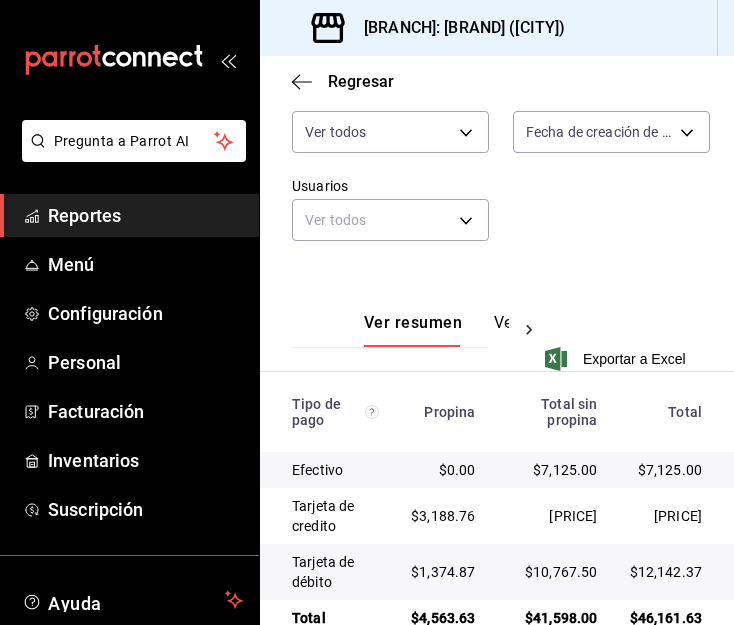 scroll, scrollTop: 335, scrollLeft: 0, axis: vertical 